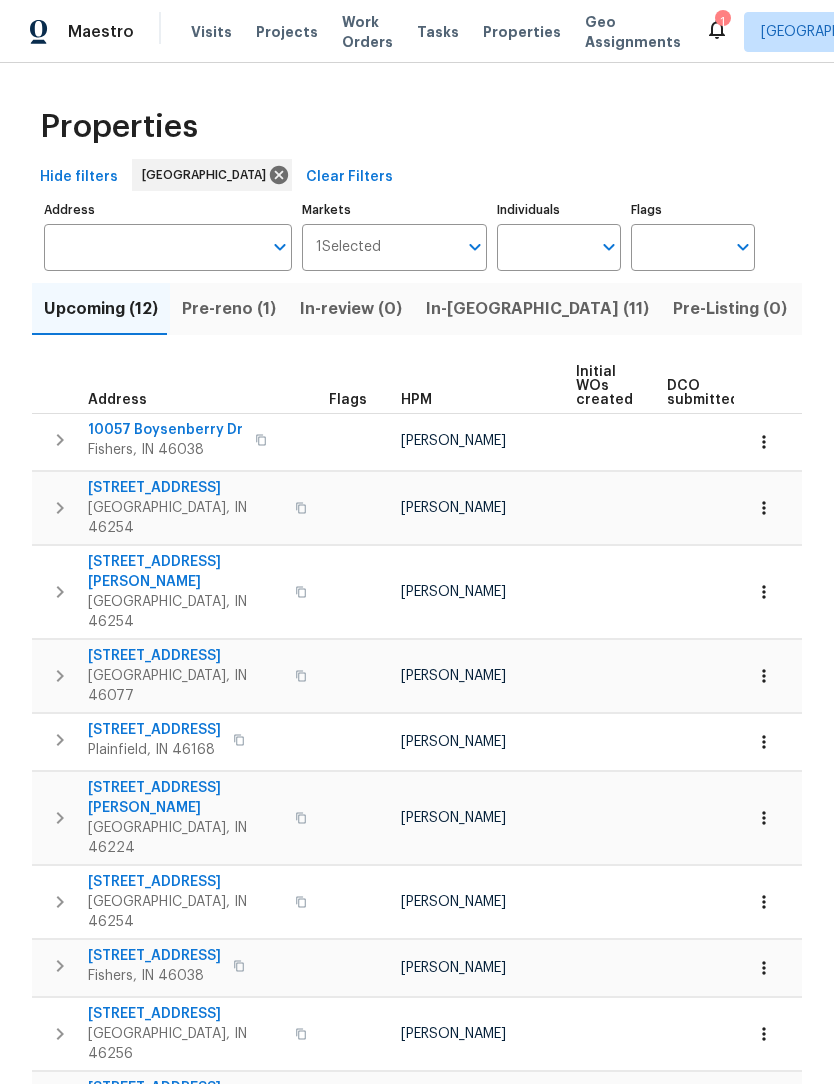 scroll, scrollTop: 0, scrollLeft: 0, axis: both 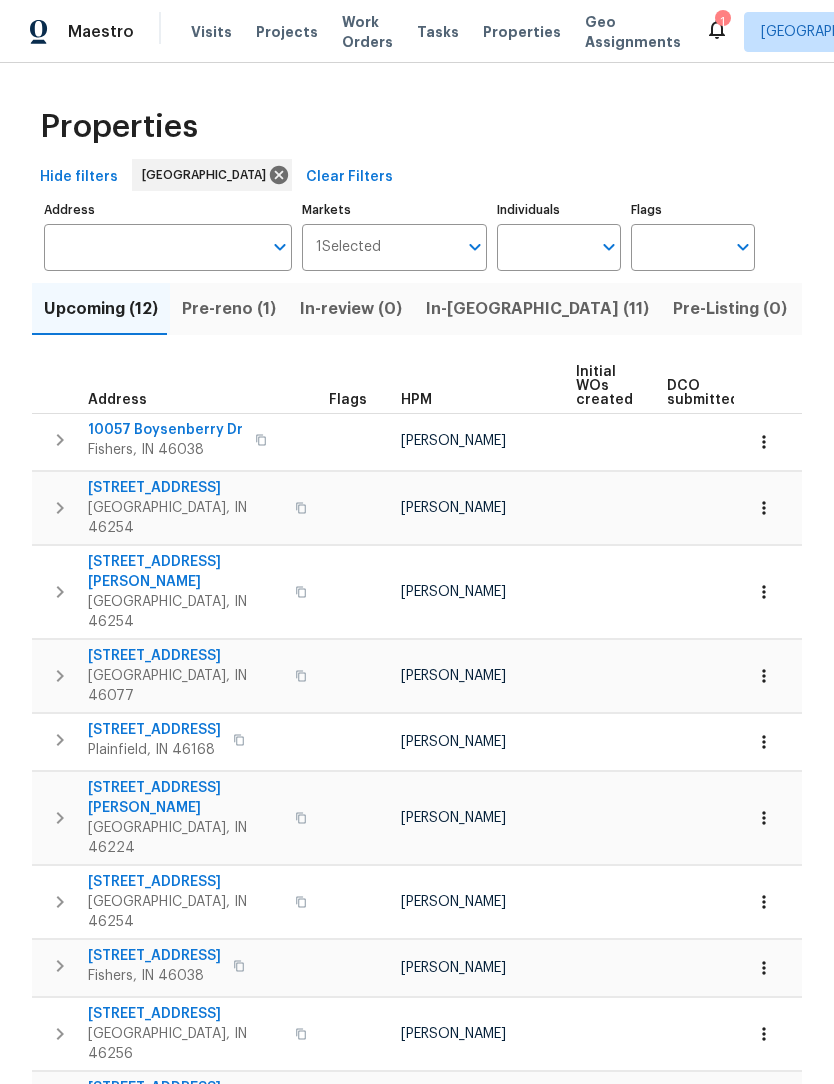 click on "Listed (41)" at bounding box center (853, 309) 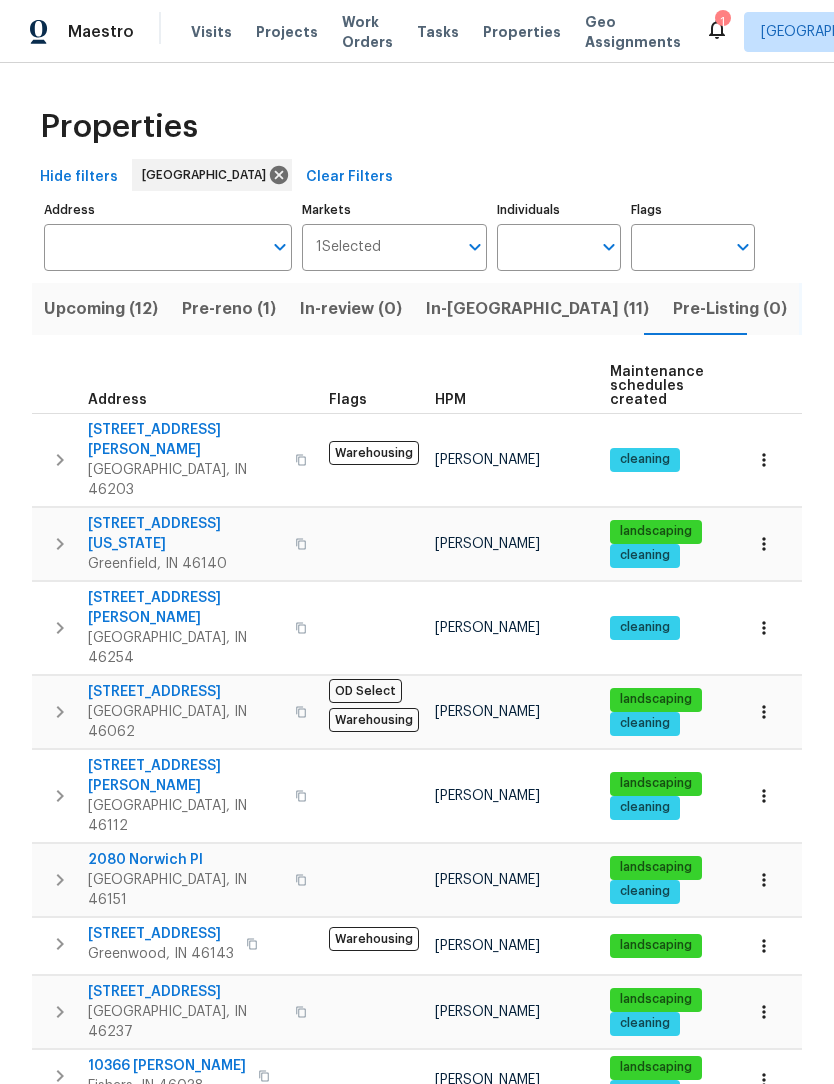 click at bounding box center [153, 247] 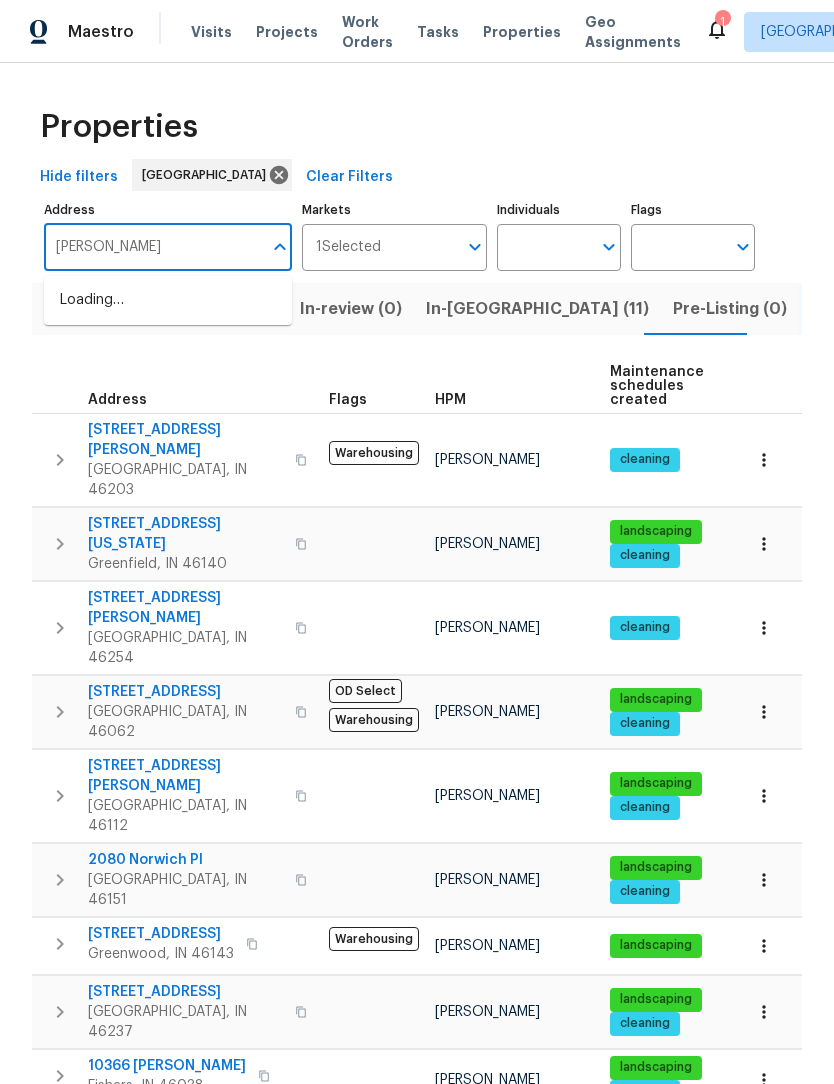 type on "Theodore" 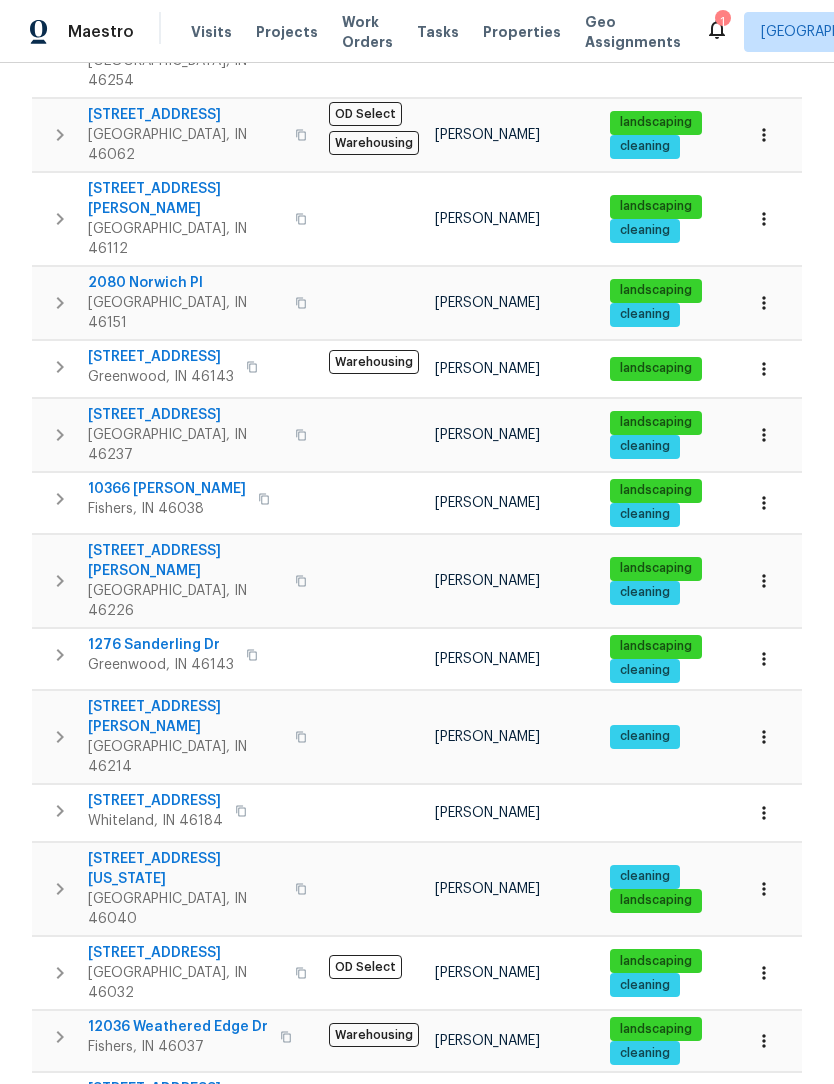 scroll, scrollTop: 561, scrollLeft: 0, axis: vertical 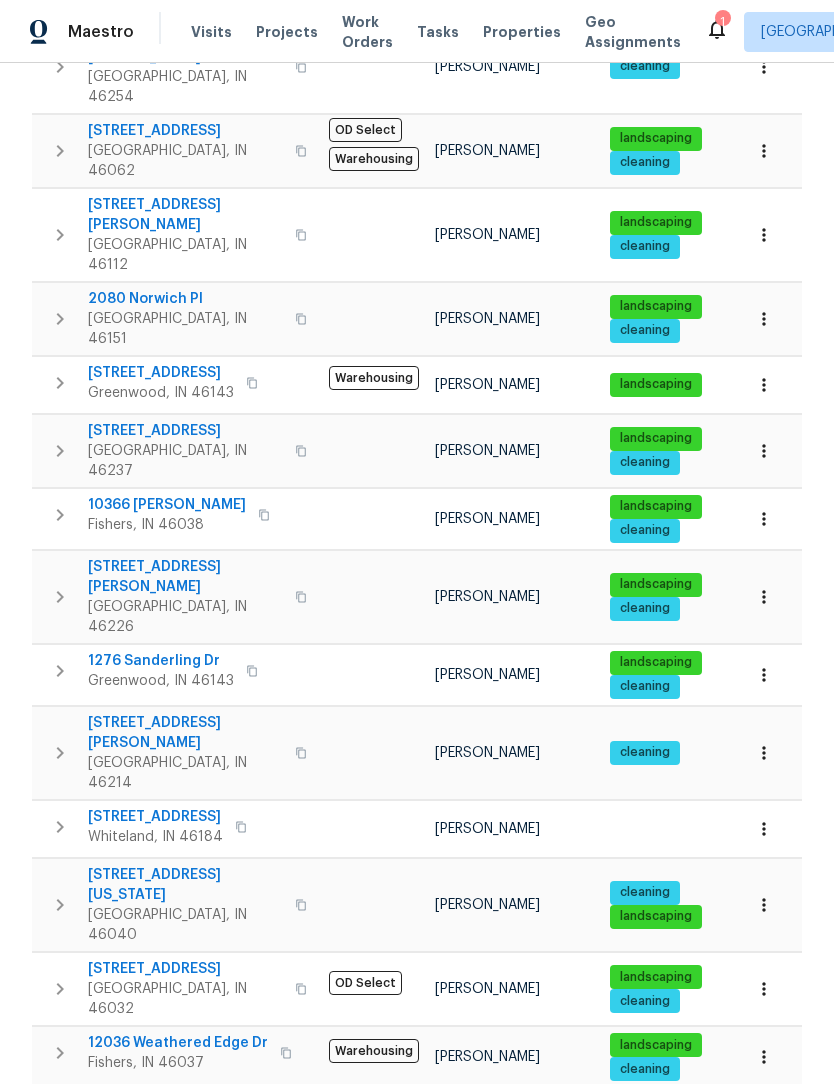 click 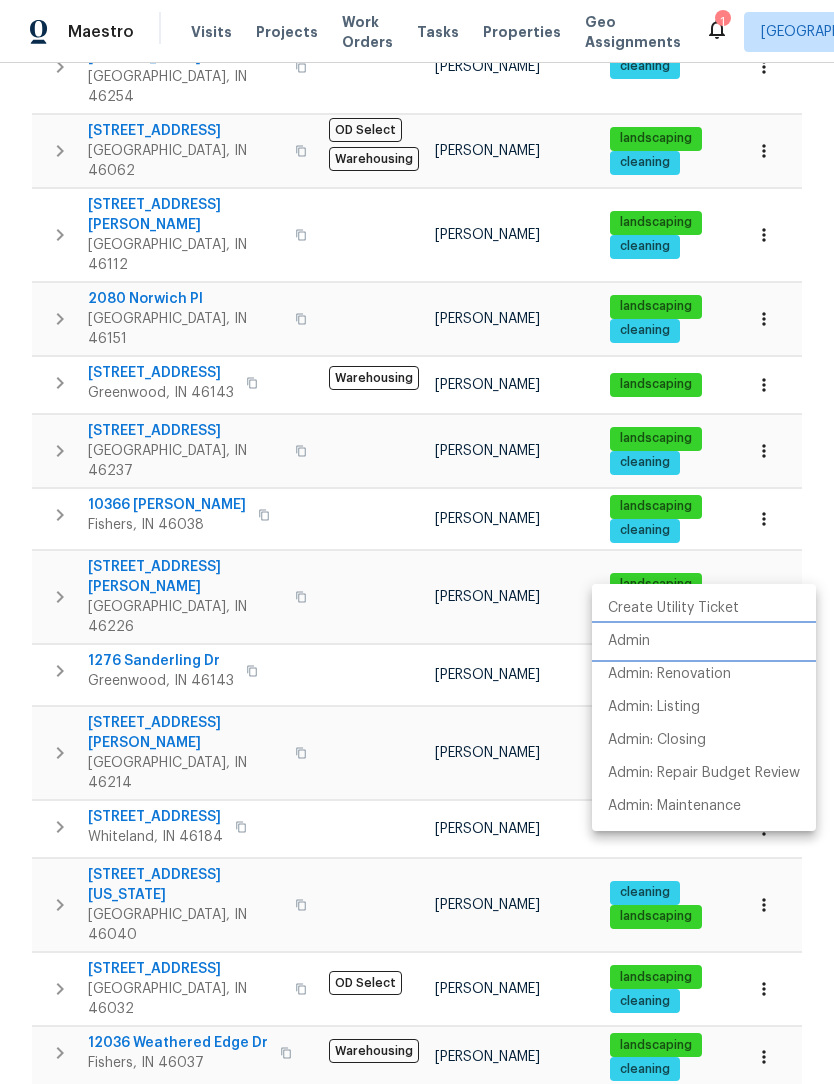 click on "Admin" at bounding box center (704, 641) 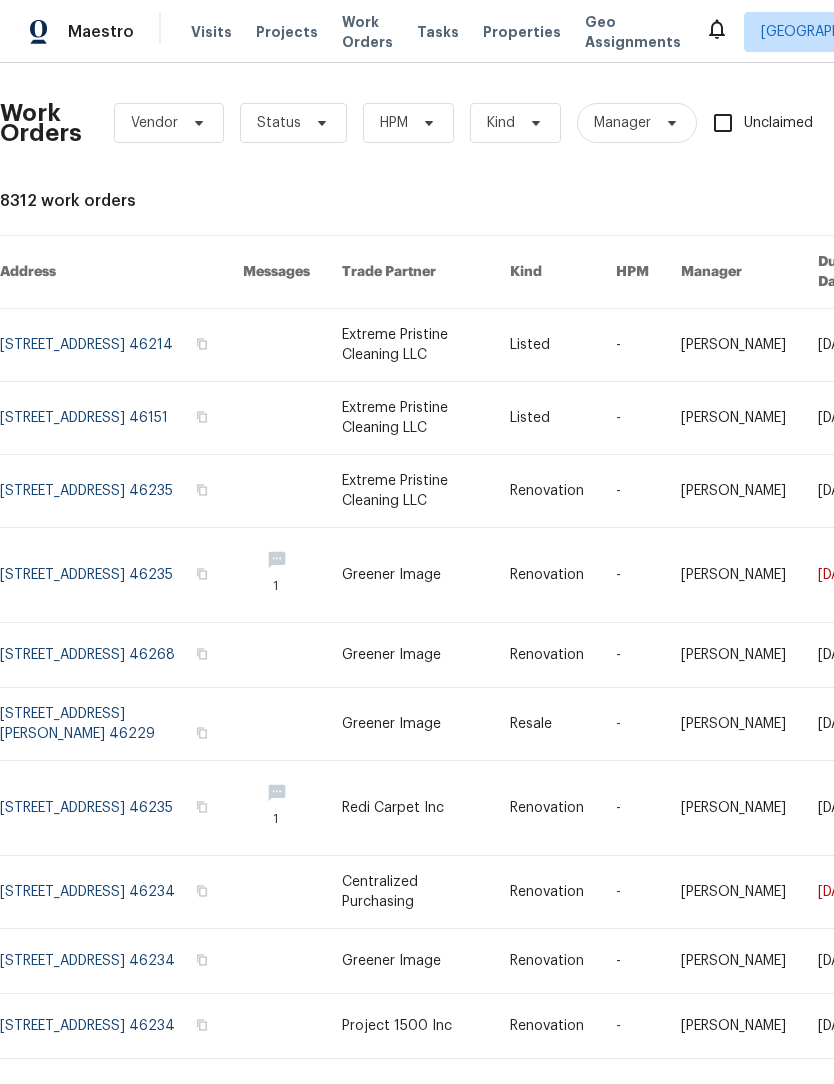 scroll, scrollTop: 1, scrollLeft: 0, axis: vertical 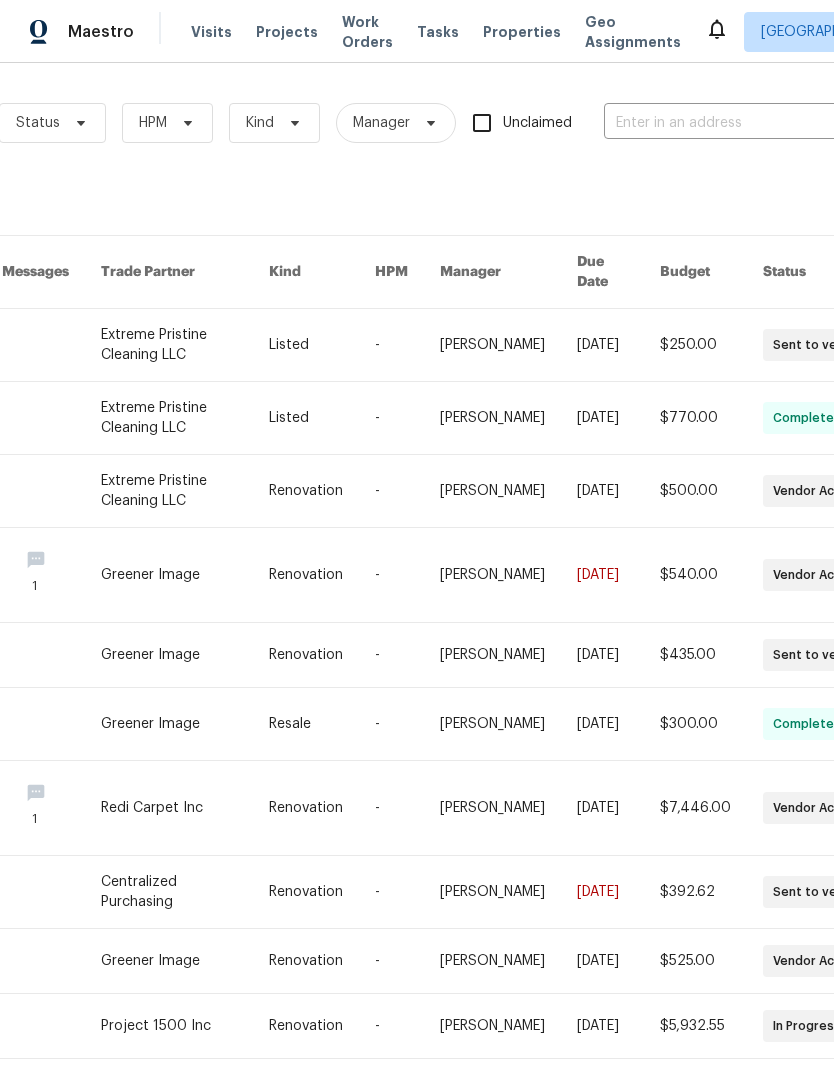 click at bounding box center (704, 123) 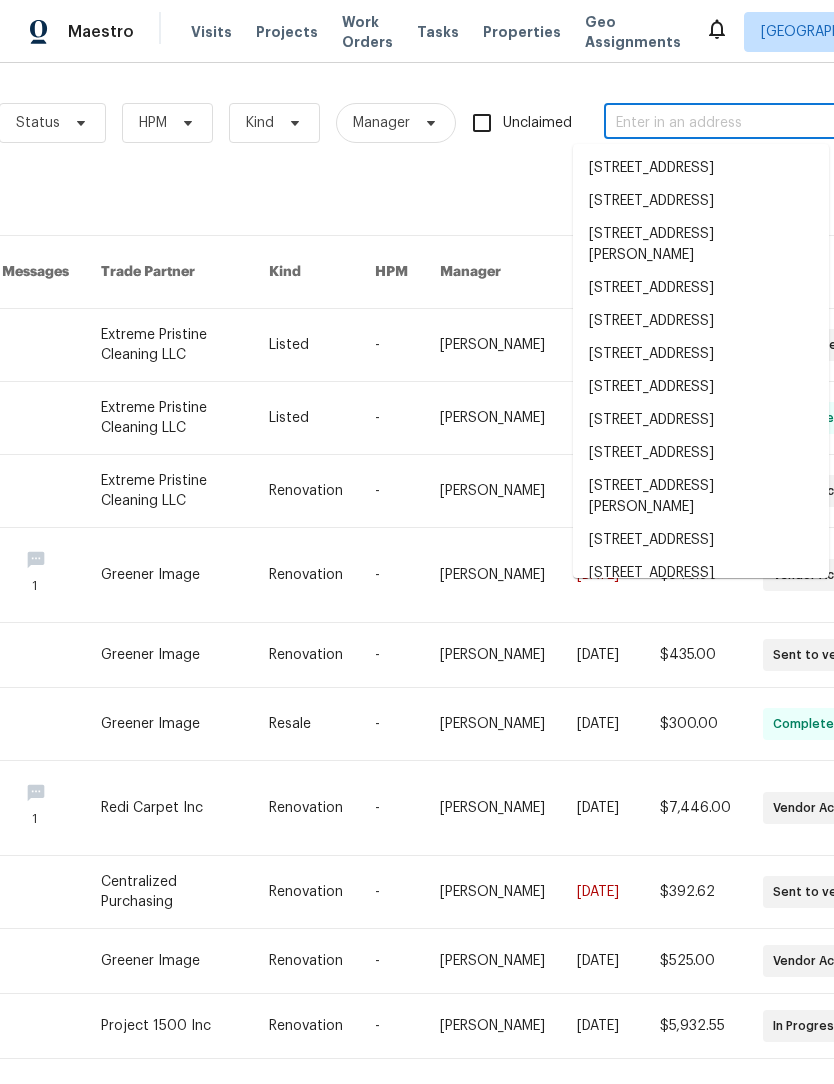 scroll, scrollTop: 0, scrollLeft: 0, axis: both 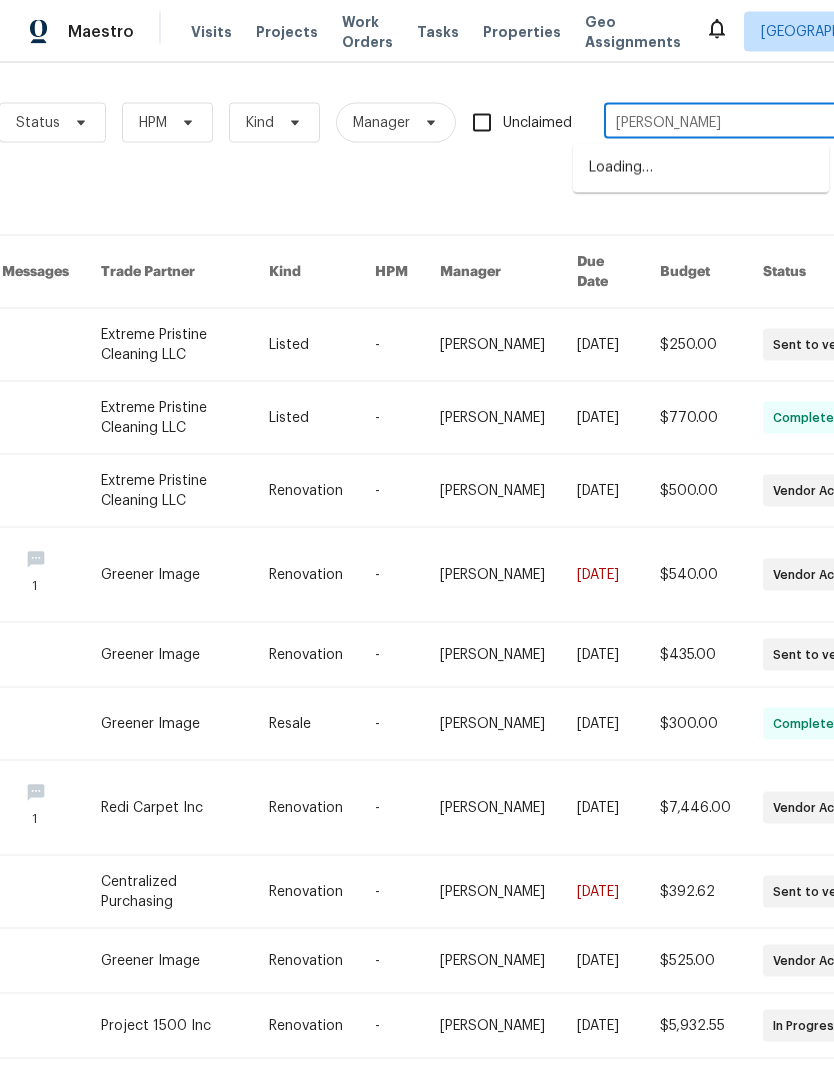 type on "[PERSON_NAME]" 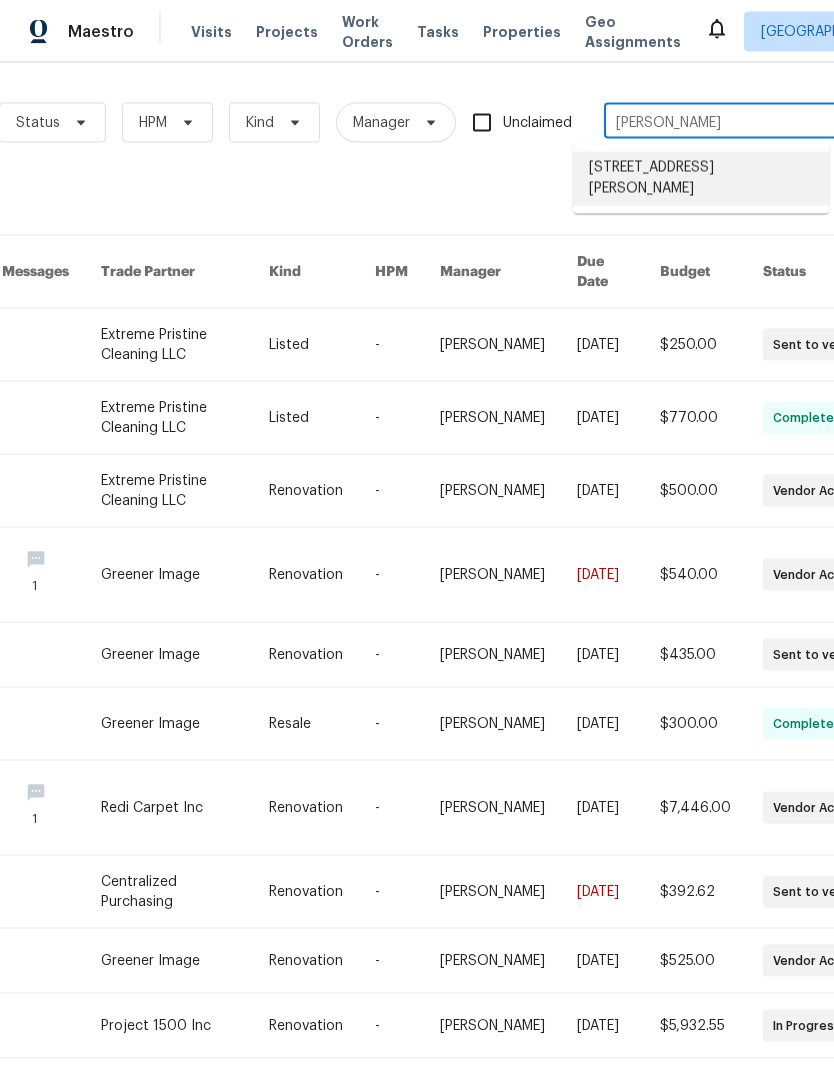 click on "[STREET_ADDRESS][PERSON_NAME]" at bounding box center (701, 179) 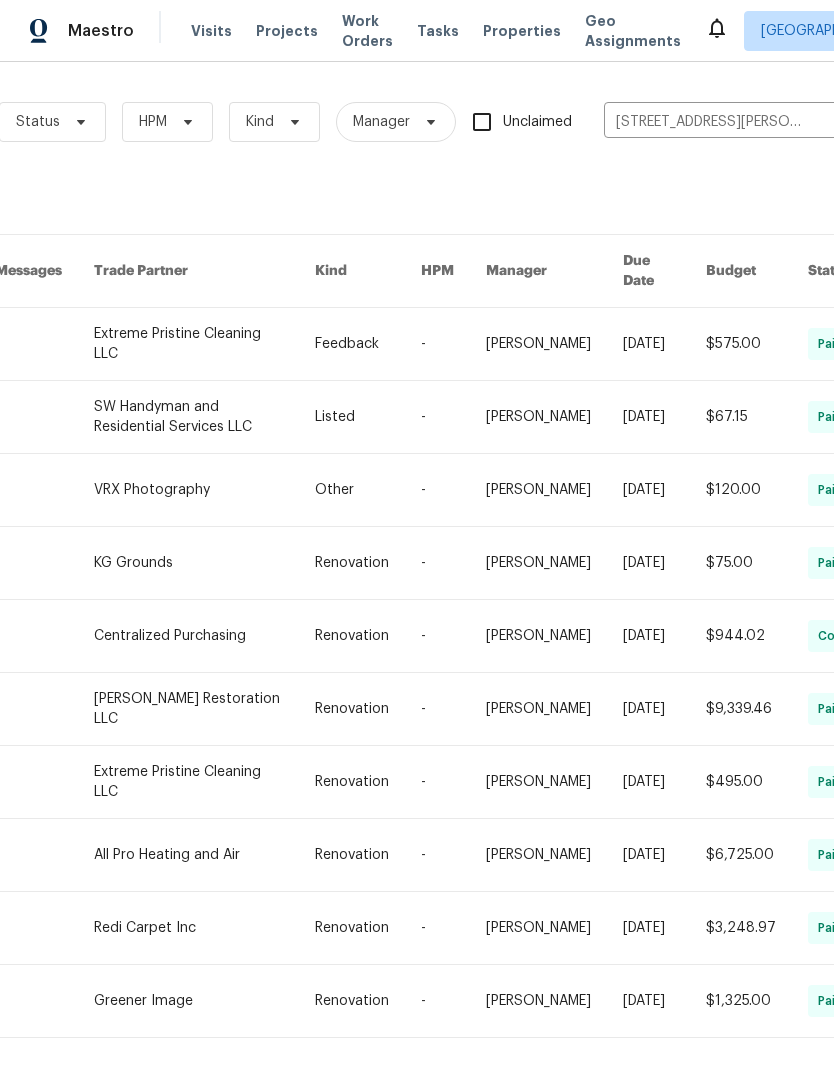 scroll, scrollTop: 1, scrollLeft: 0, axis: vertical 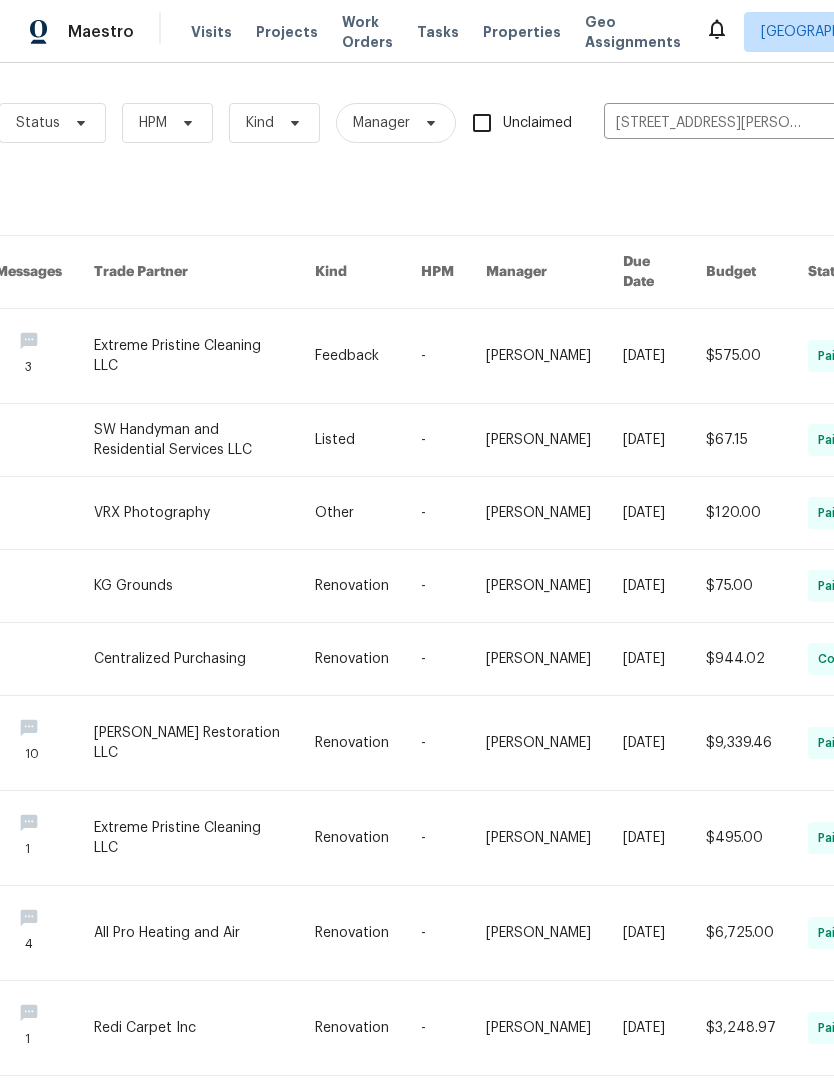 click at bounding box center [44, 356] 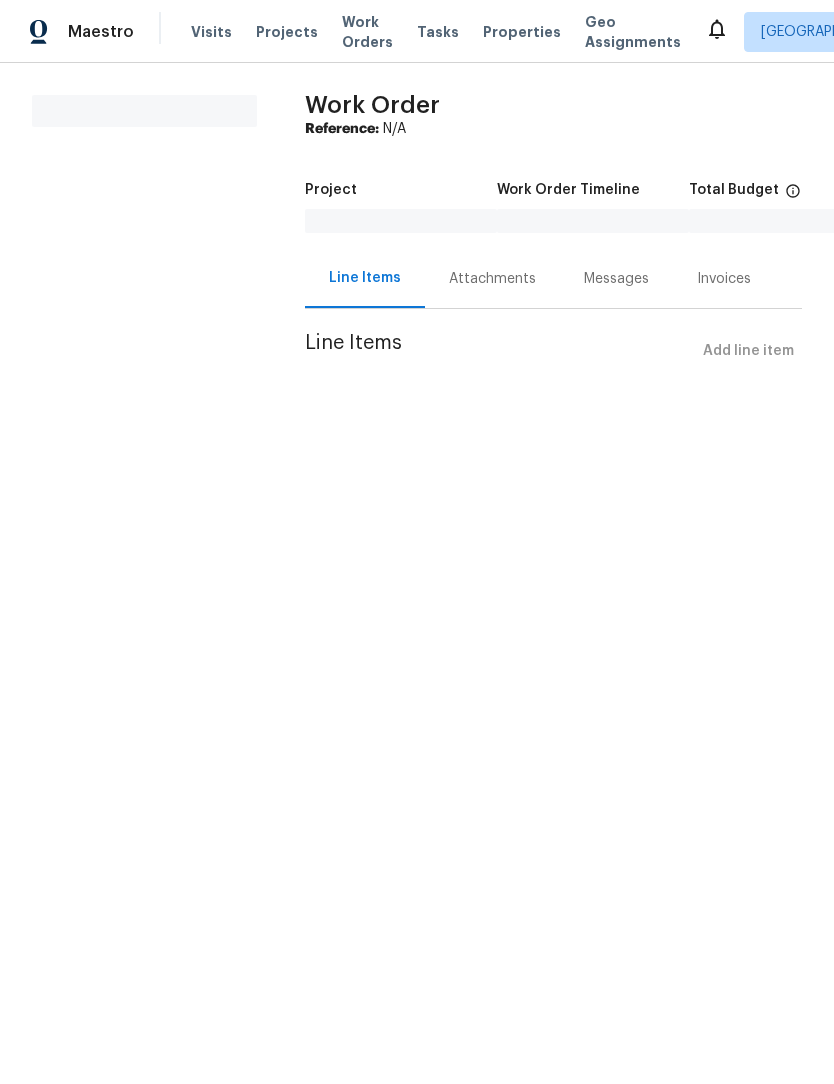 scroll, scrollTop: 0, scrollLeft: 0, axis: both 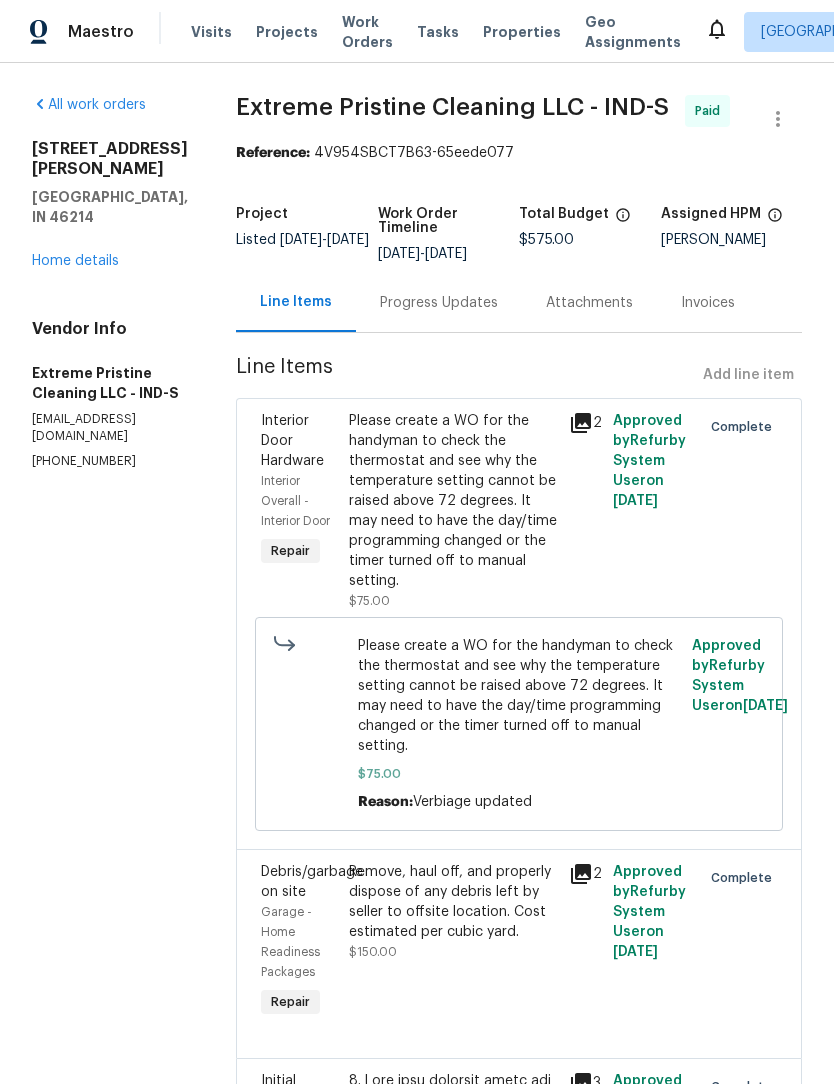 click on "Home details" at bounding box center [75, 261] 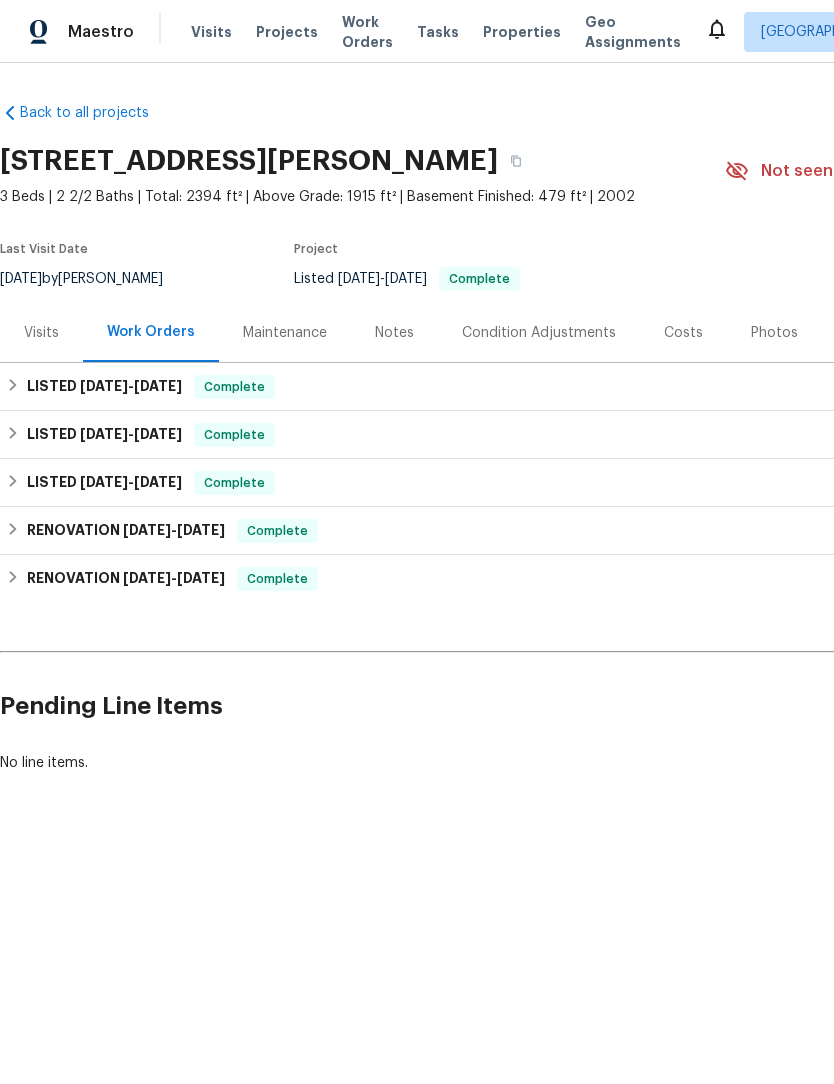 click on "Maintenance" at bounding box center (285, 333) 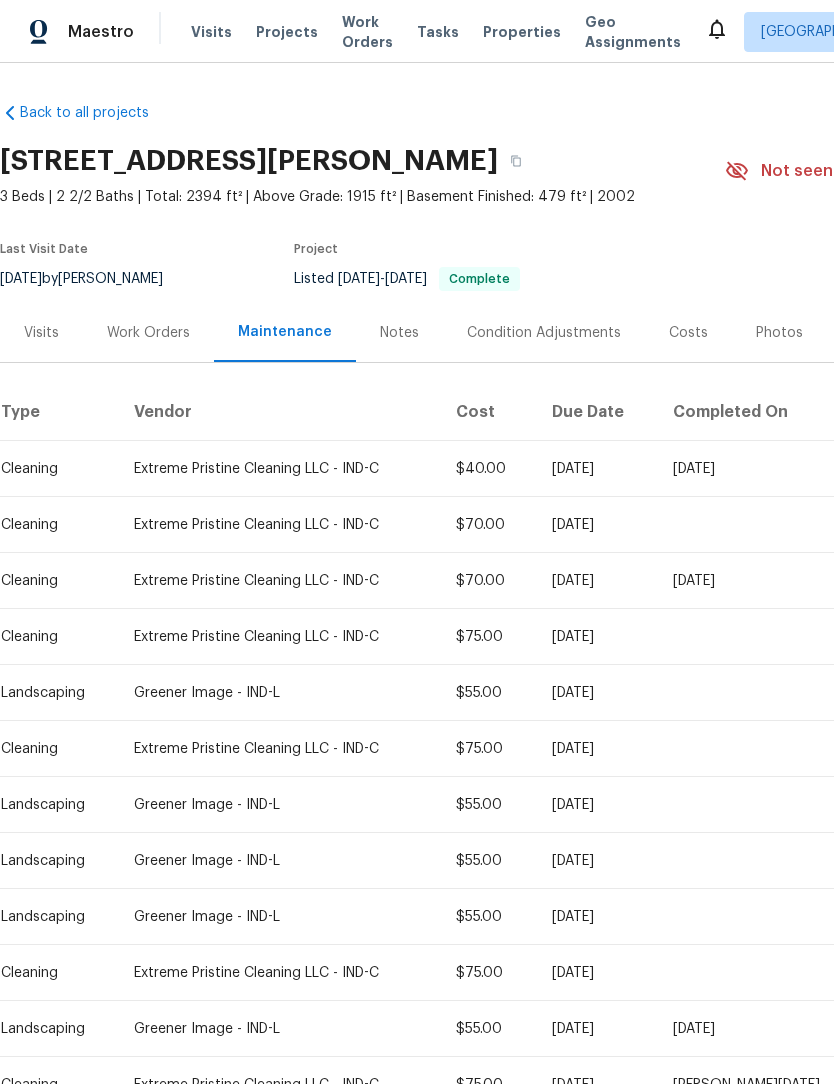 scroll, scrollTop: 0, scrollLeft: 0, axis: both 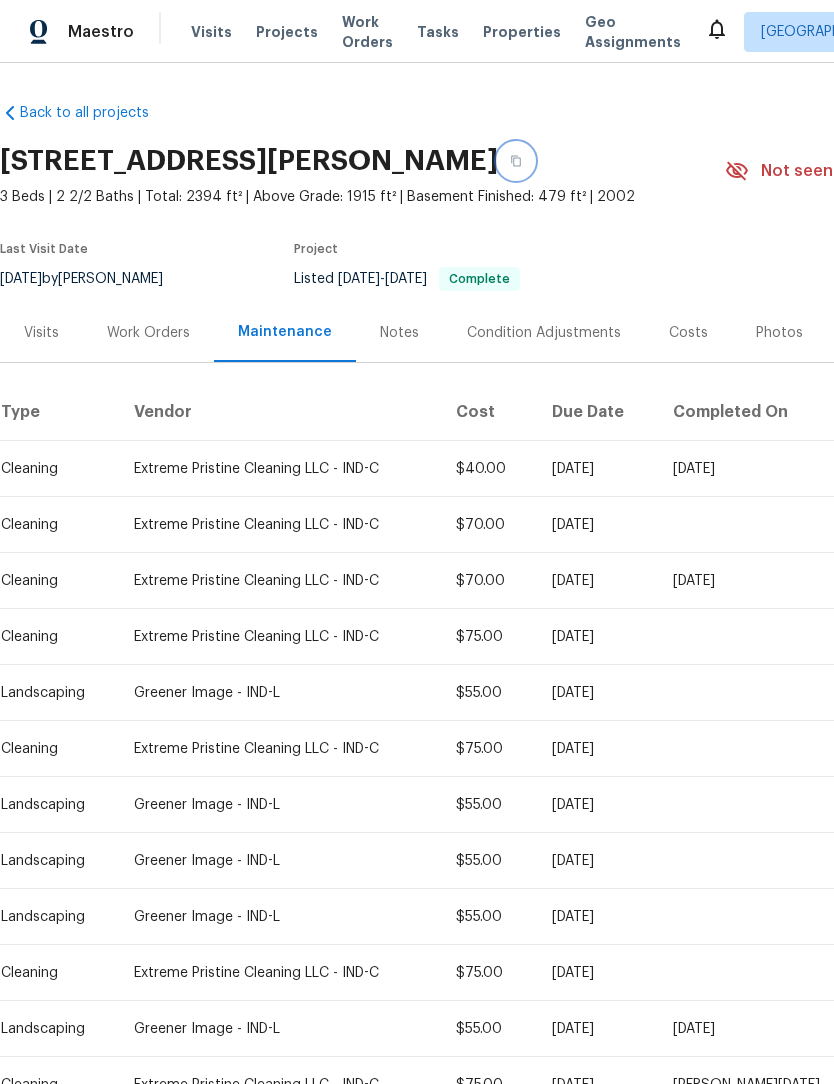 click at bounding box center (516, 161) 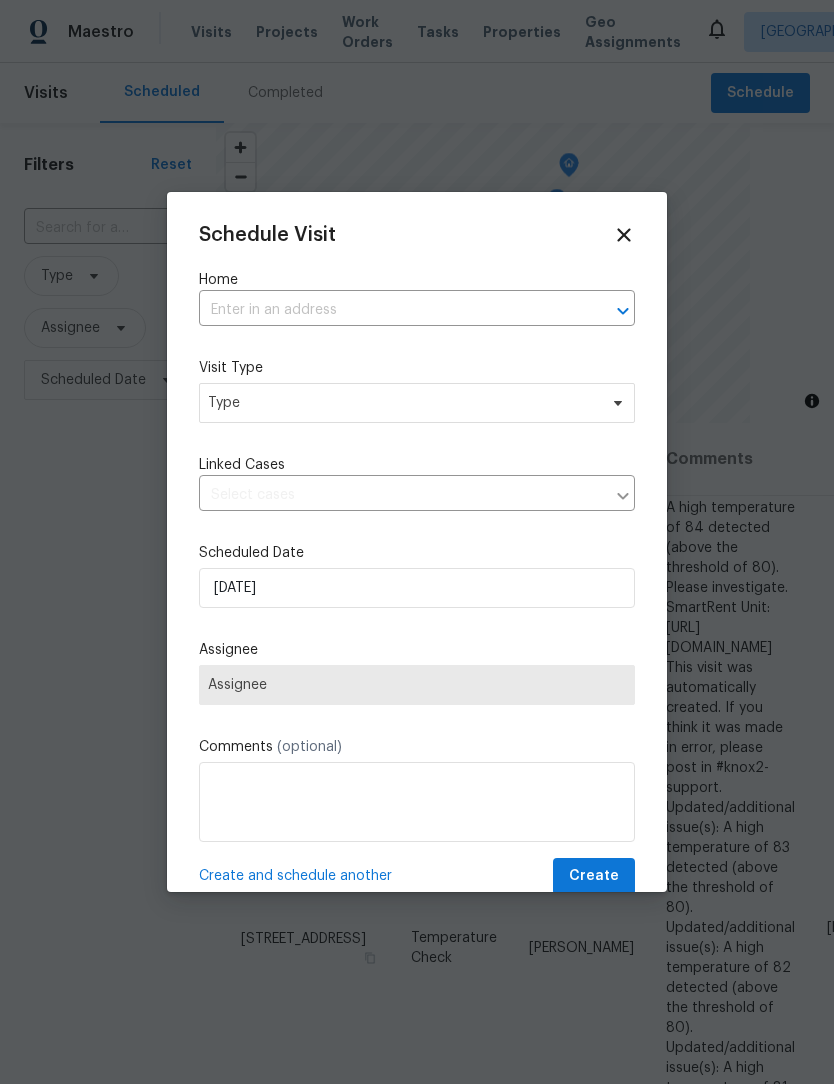 scroll, scrollTop: 0, scrollLeft: 0, axis: both 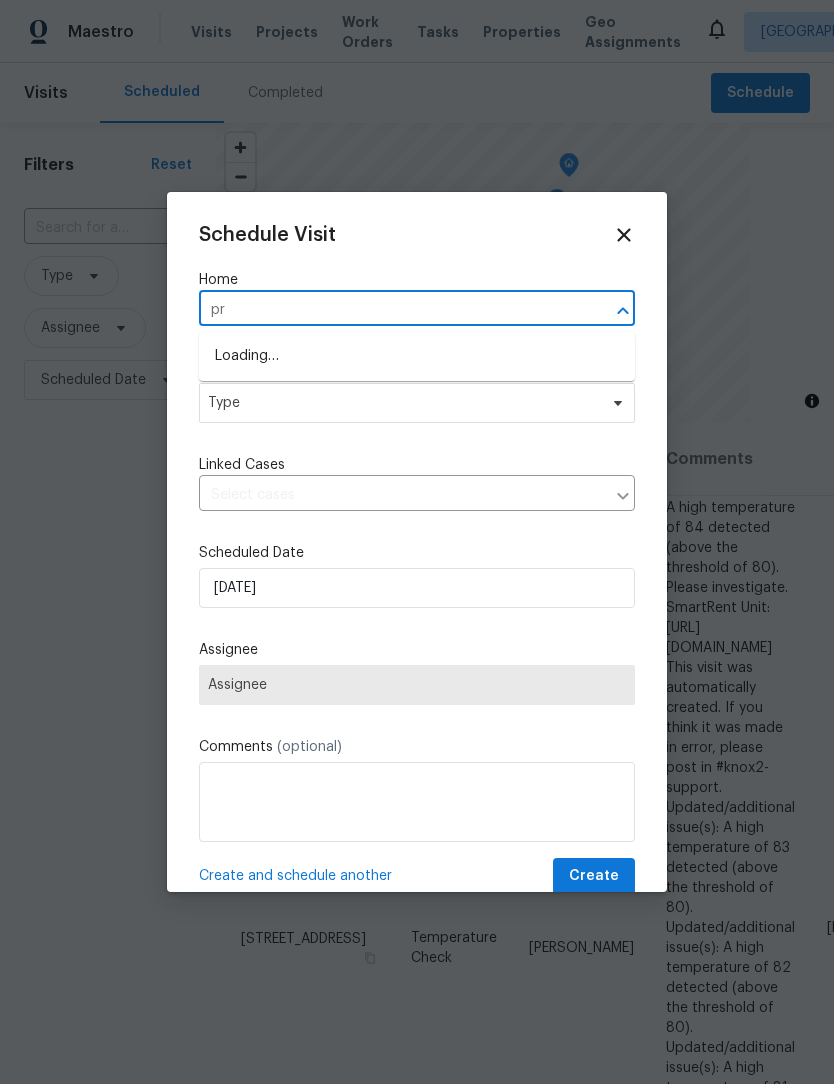 type on "p" 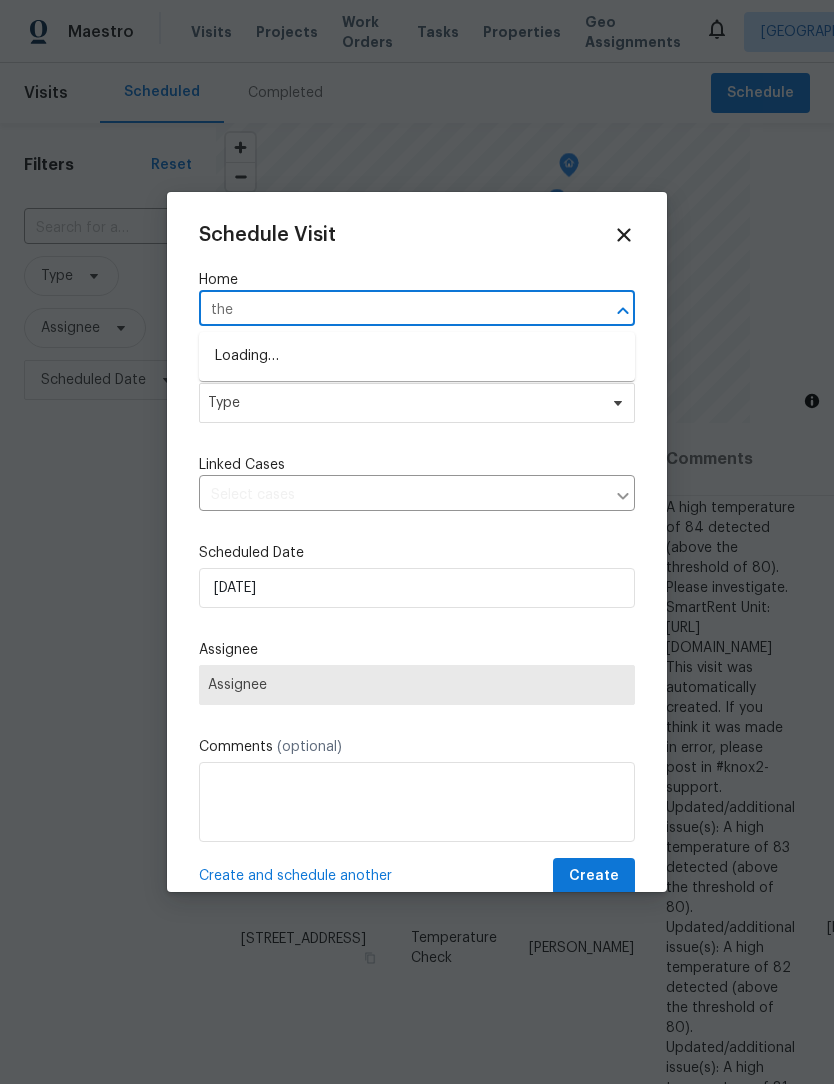 type on "theo" 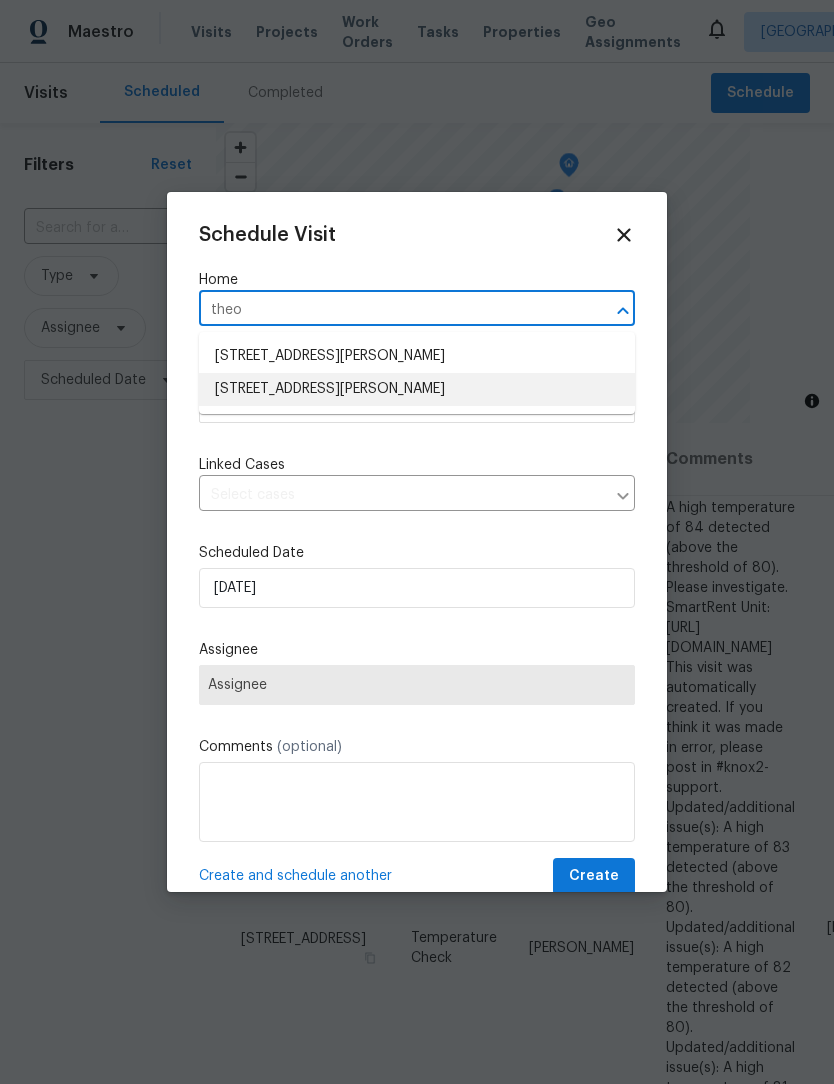 click on "[STREET_ADDRESS][PERSON_NAME]" at bounding box center [417, 389] 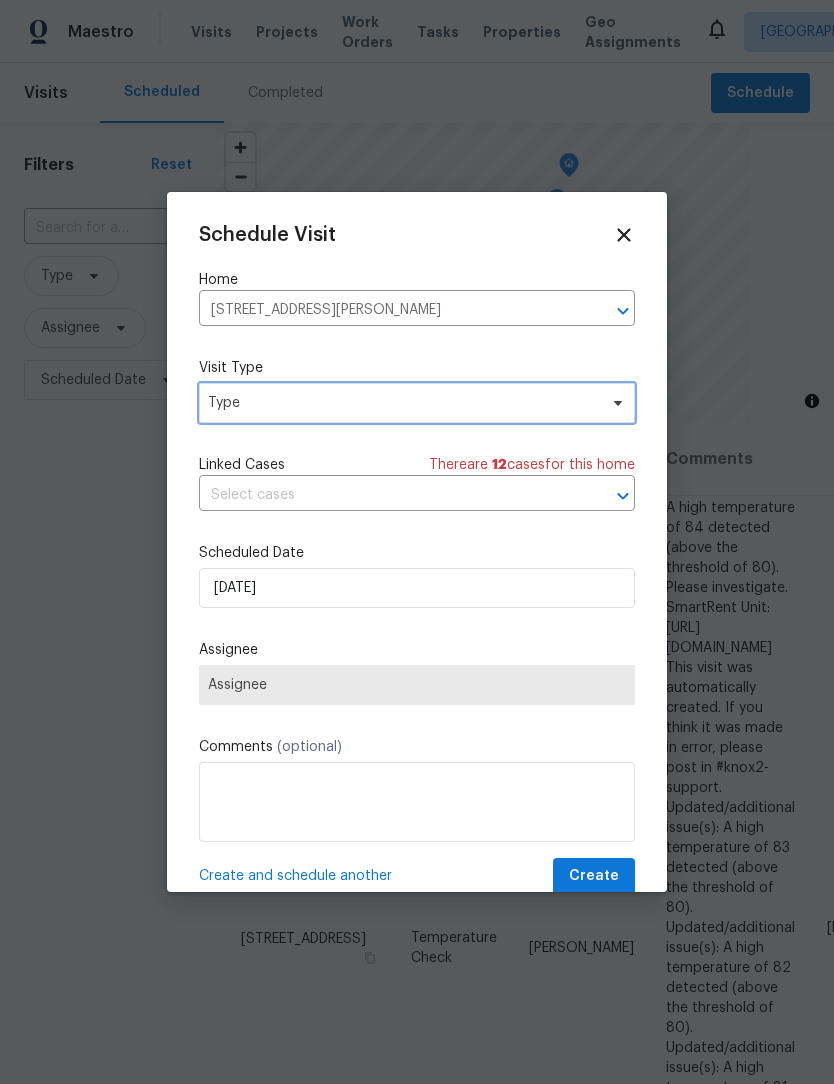 click on "Type" at bounding box center (402, 403) 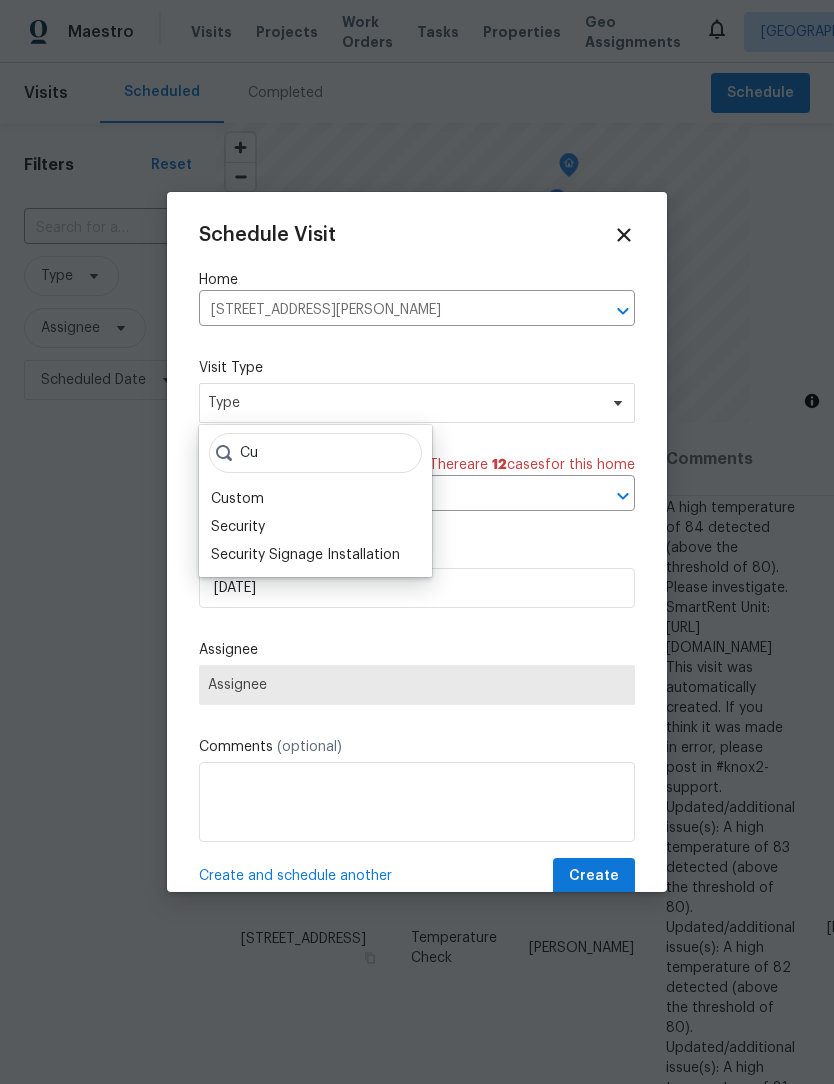 type on "Cu" 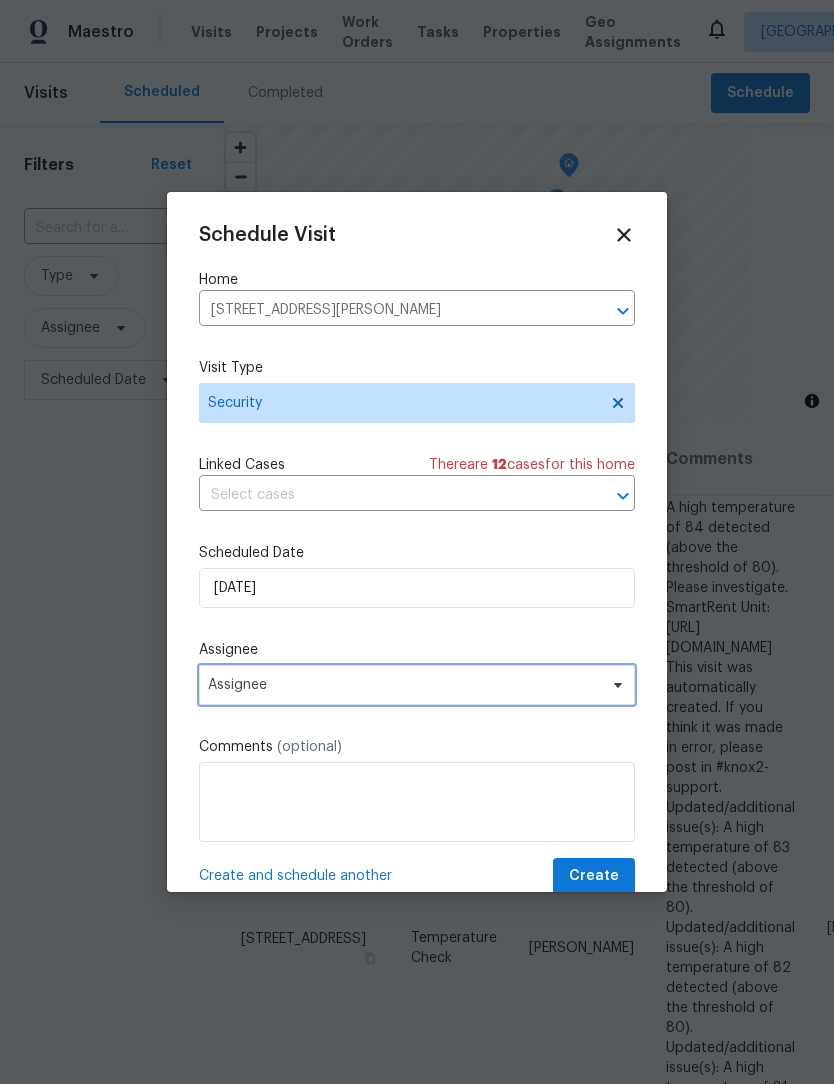 click on "Assignee" at bounding box center [404, 685] 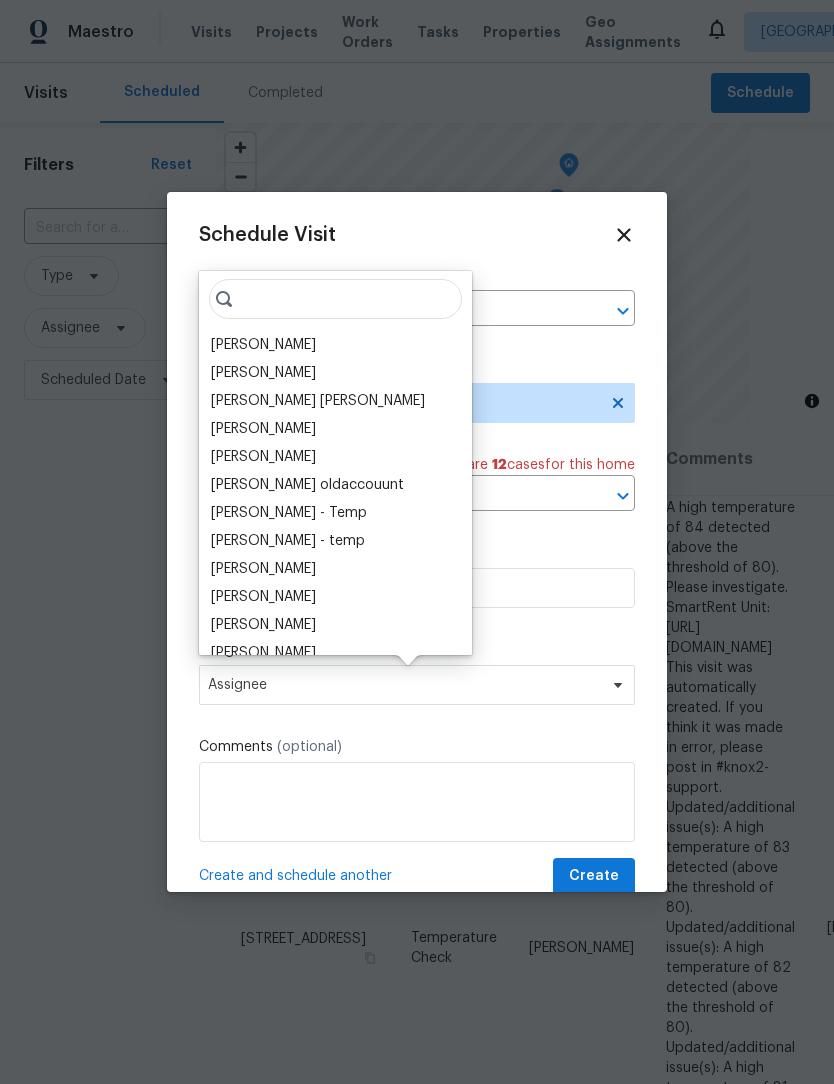 click on "[PERSON_NAME]" at bounding box center (263, 345) 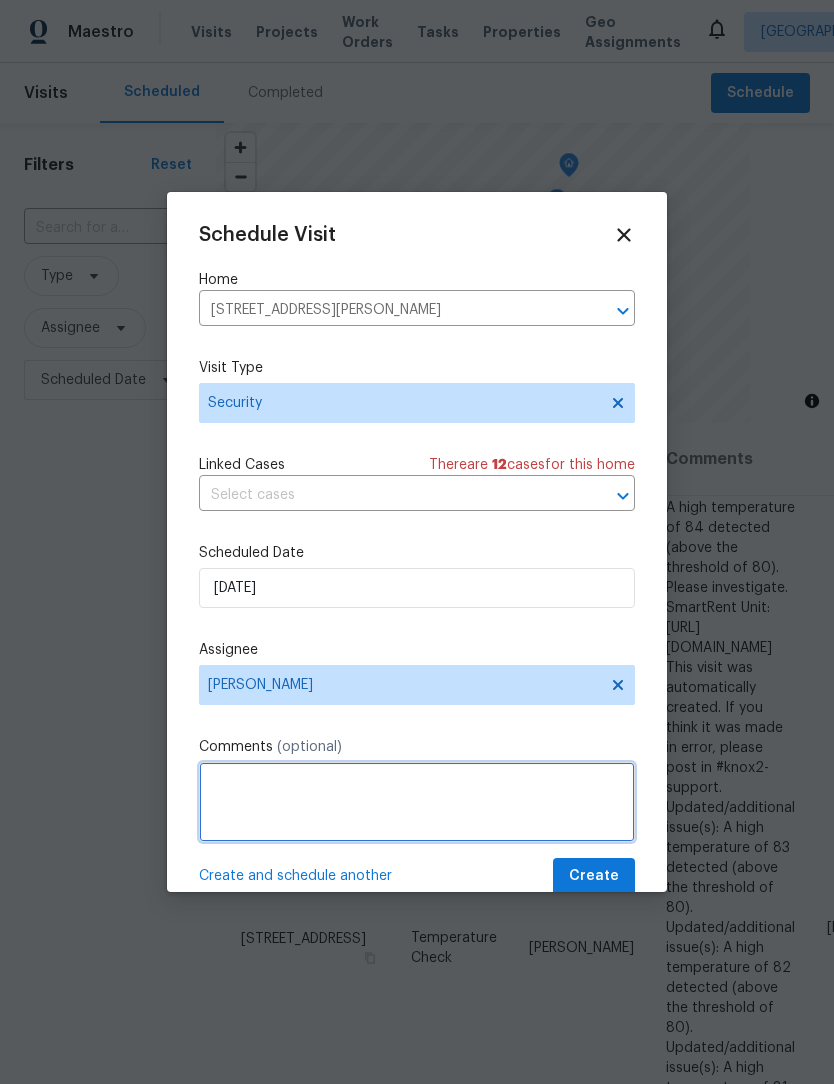 click at bounding box center (417, 802) 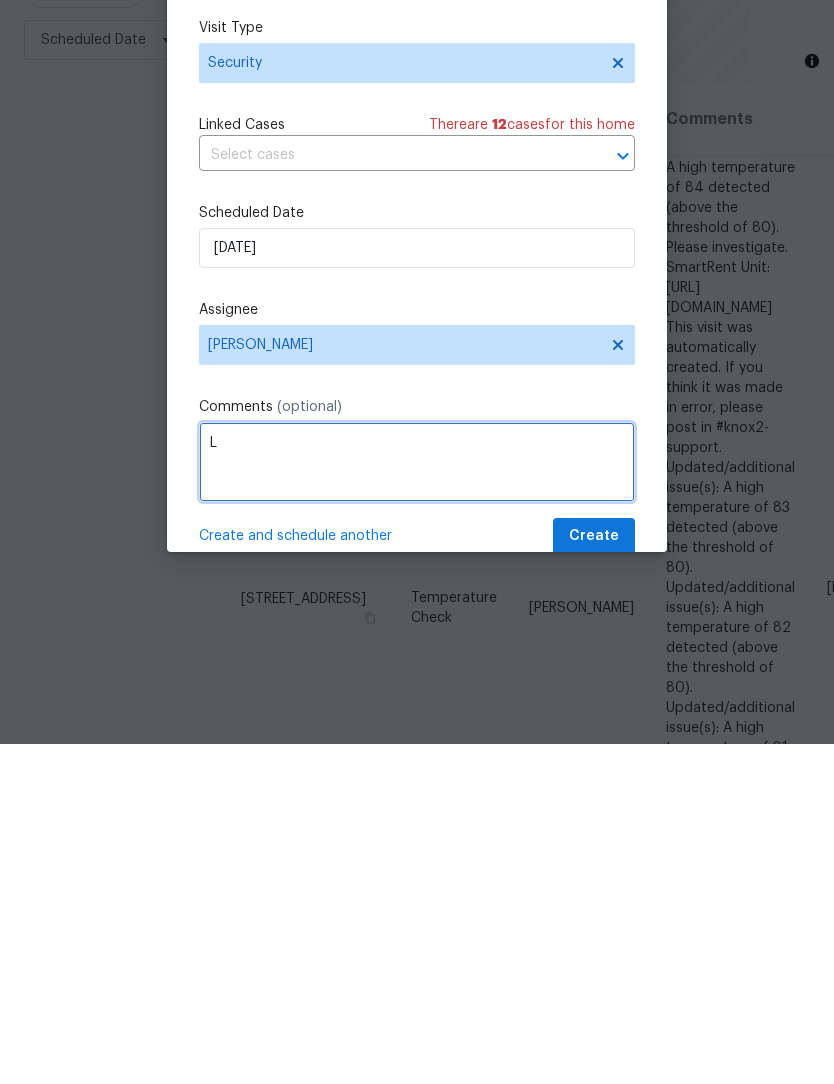 scroll, scrollTop: 66, scrollLeft: 0, axis: vertical 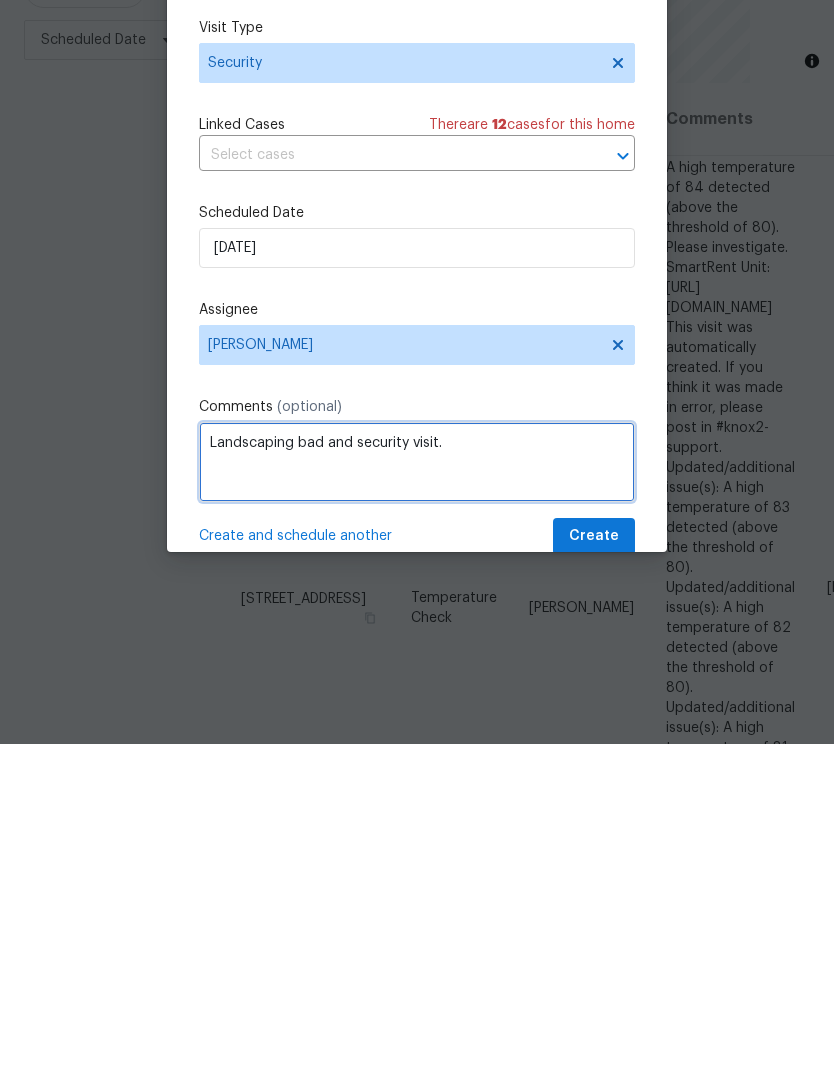 type on "Landscaping bad and security visit." 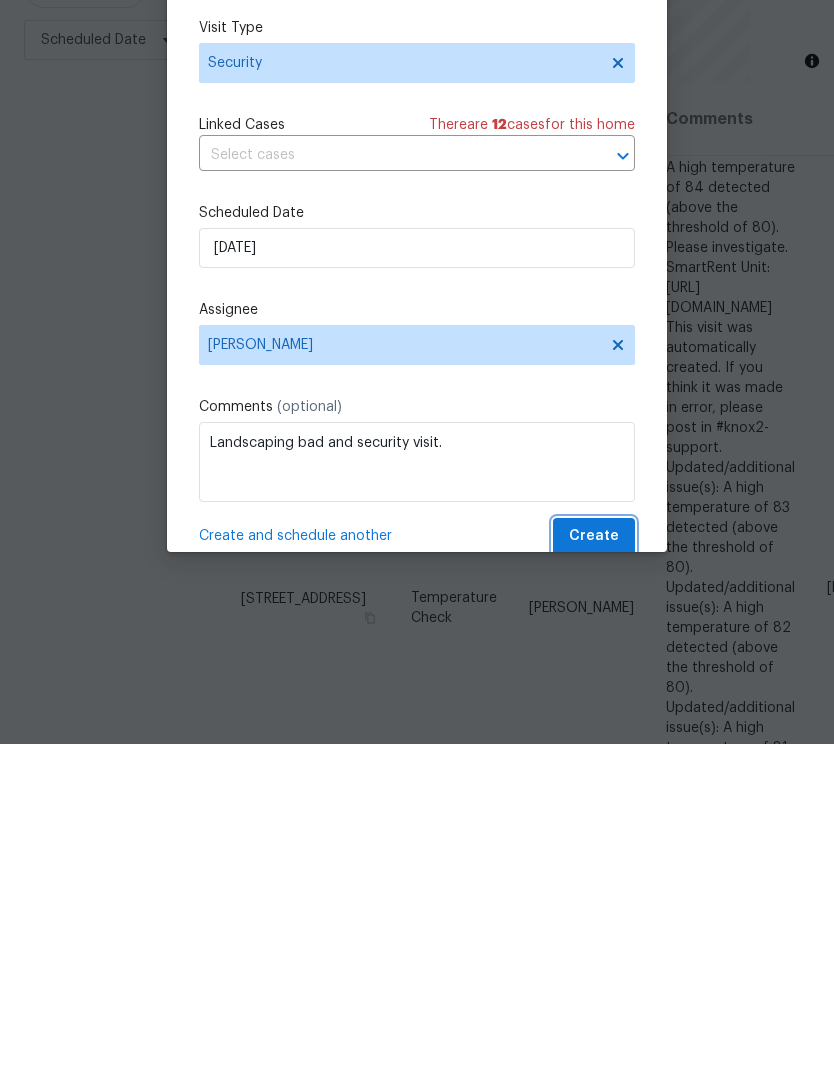 click on "Create" at bounding box center [594, 876] 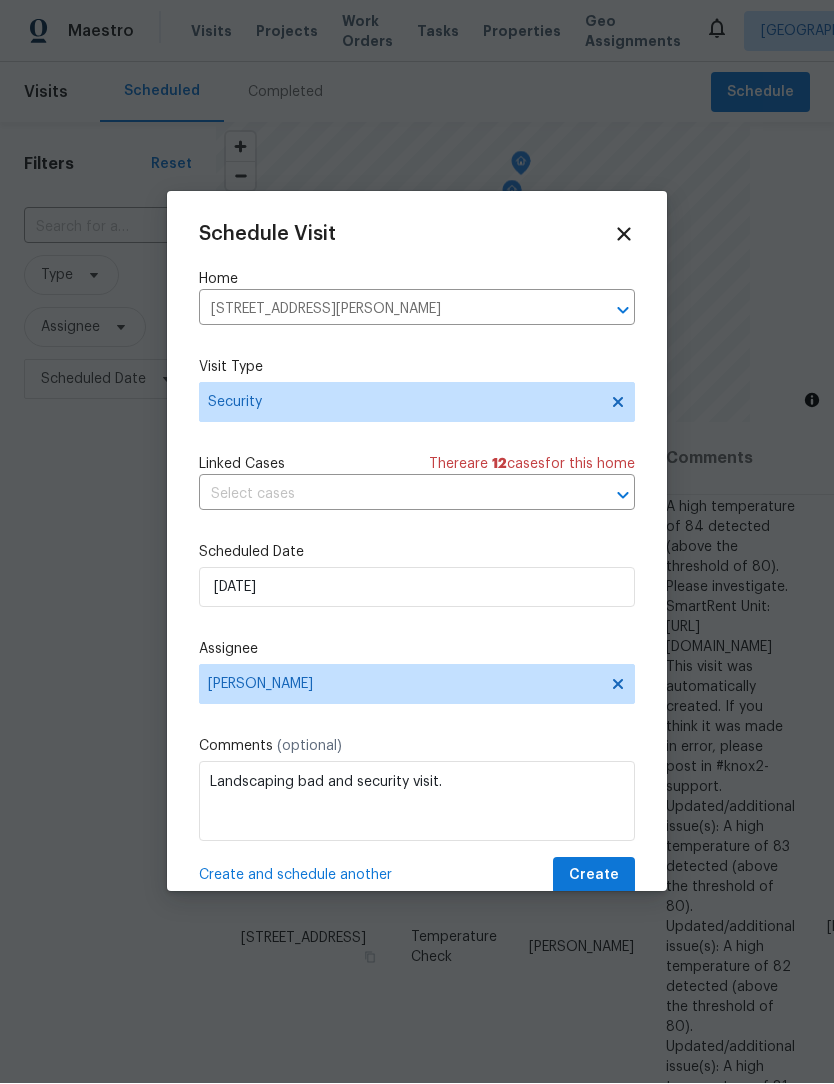 scroll, scrollTop: 1, scrollLeft: 0, axis: vertical 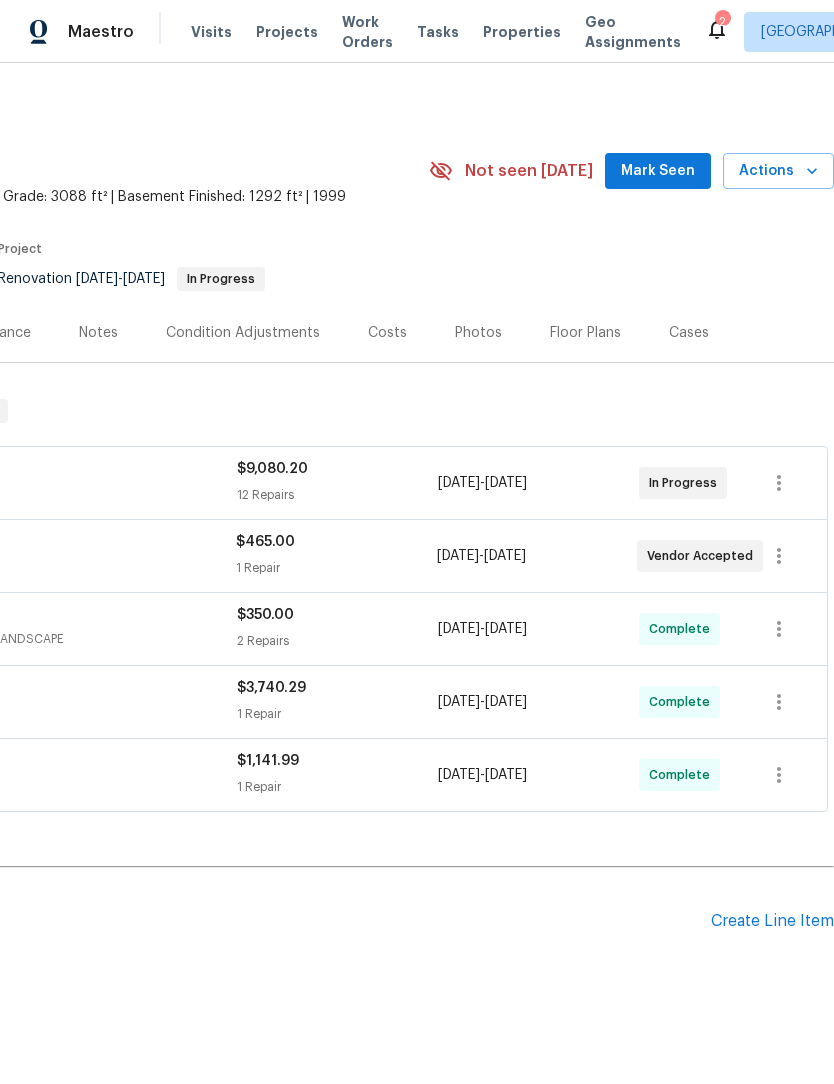 click on "GENERAL_CONTRACTOR, OD_SELECT" at bounding box center [-14, 493] 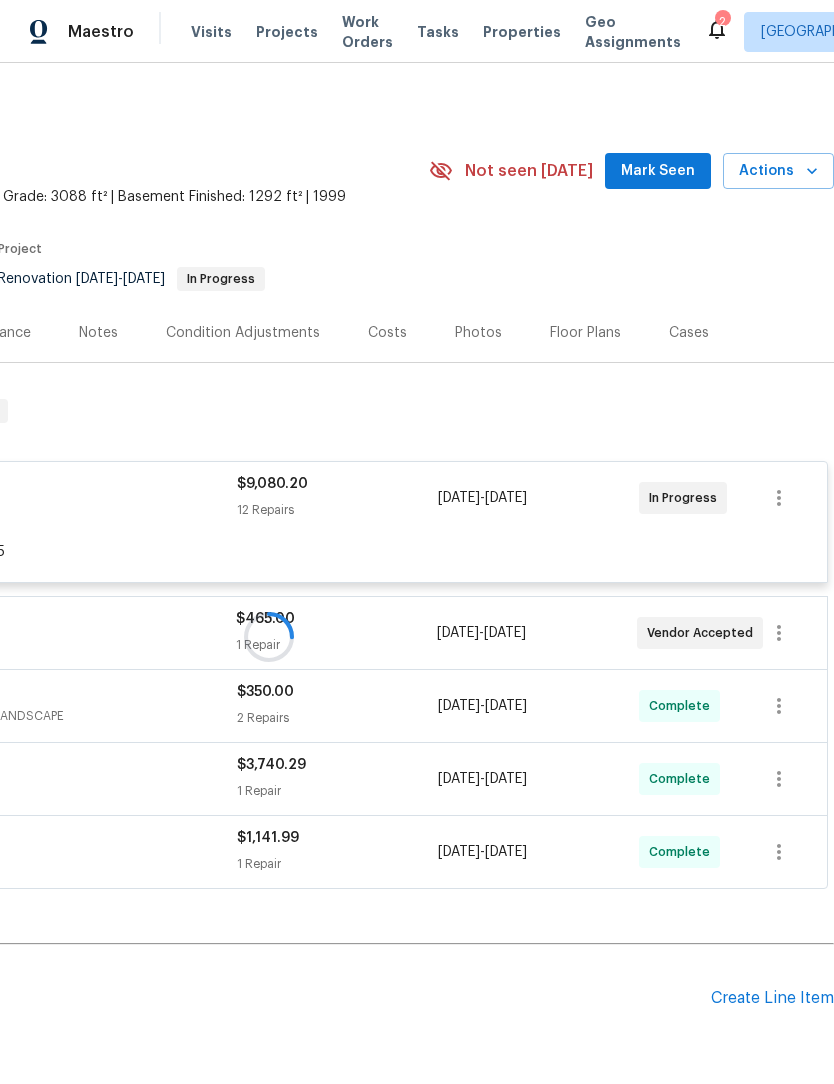 scroll, scrollTop: 6, scrollLeft: 5, axis: both 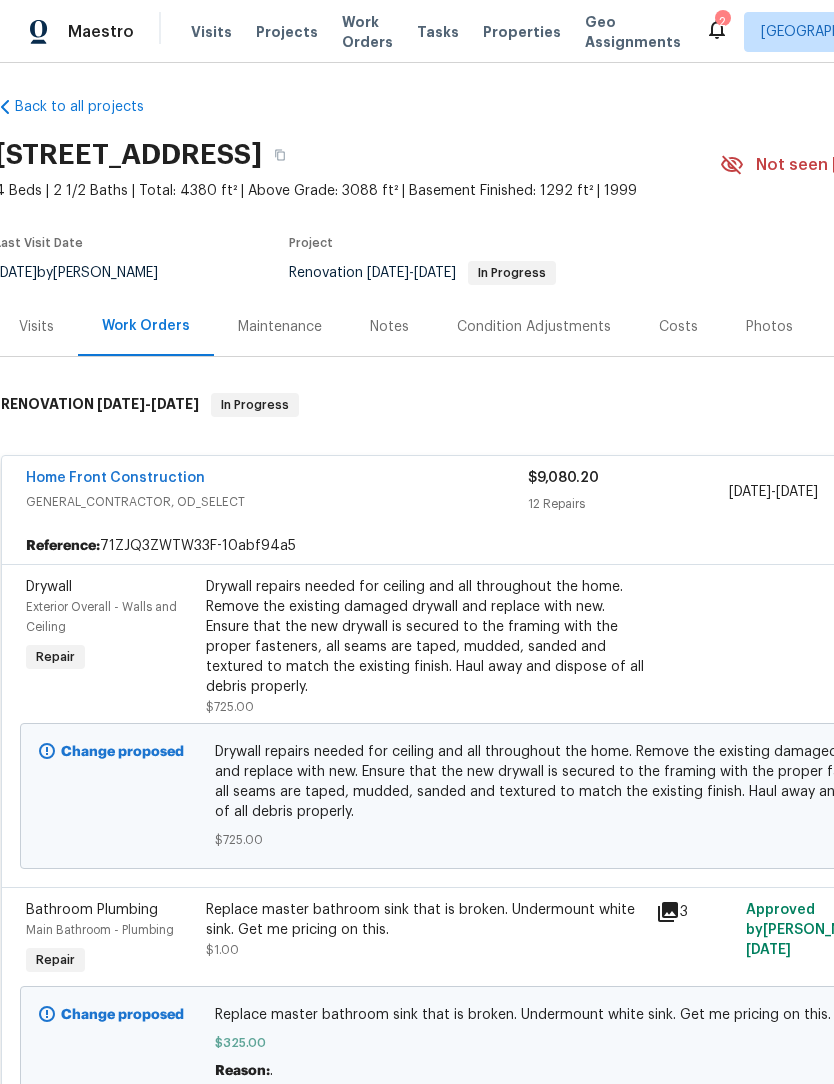 click on "Home Front Construction" at bounding box center (115, 478) 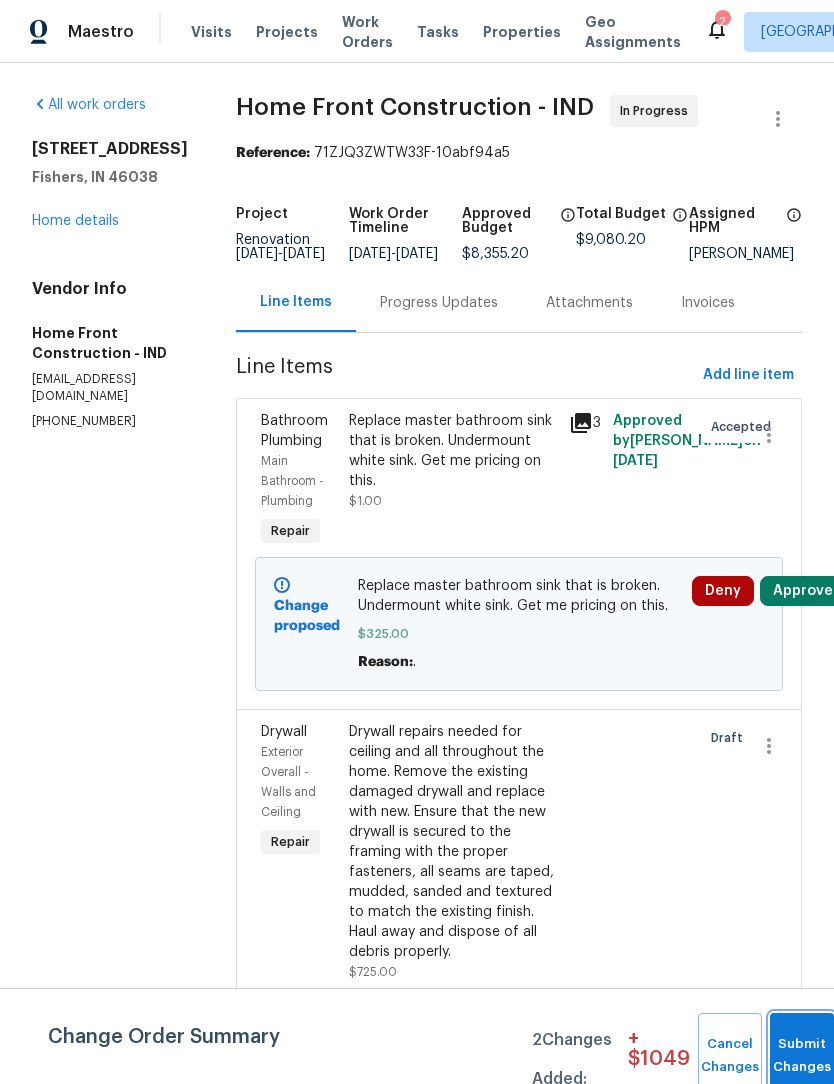 click on "Submit Changes" at bounding box center [802, 1056] 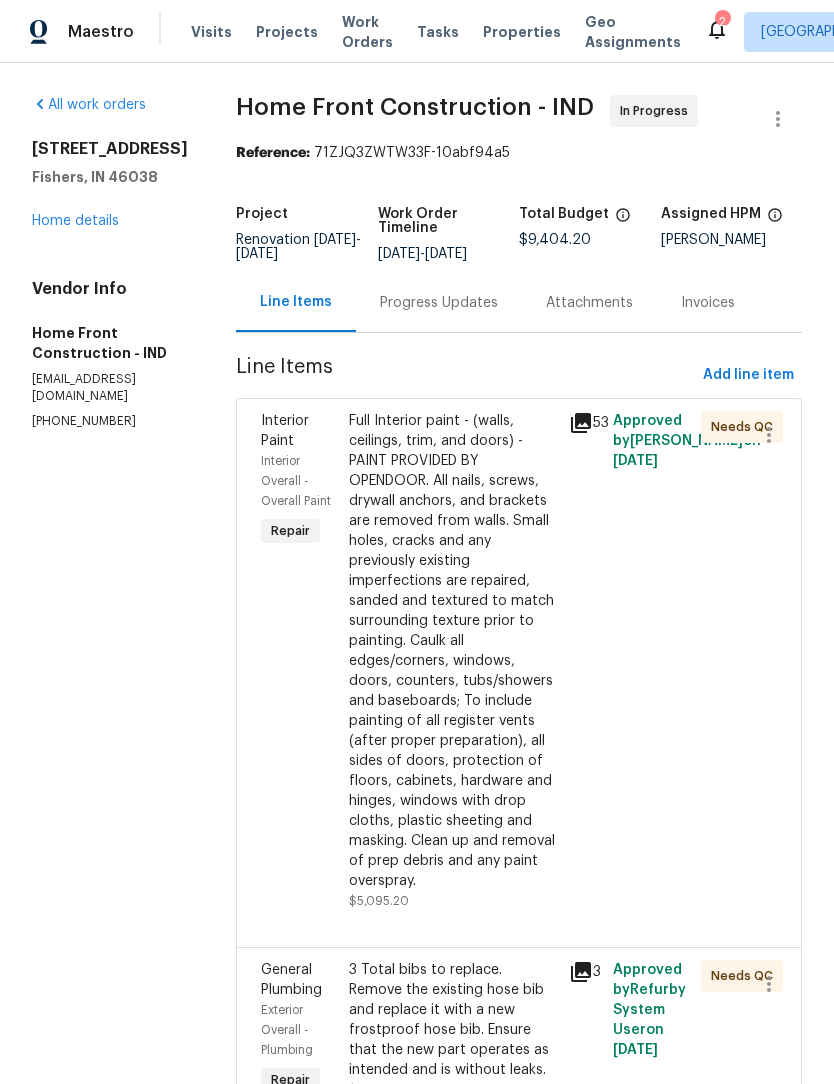 scroll, scrollTop: 0, scrollLeft: 0, axis: both 